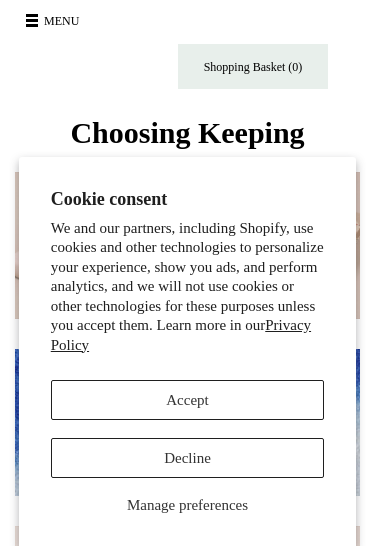 scroll, scrollTop: 0, scrollLeft: 0, axis: both 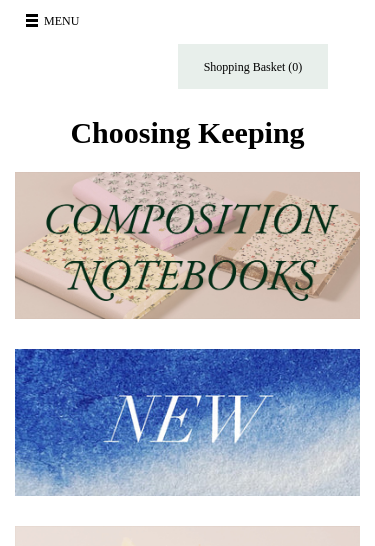 click on "Menu" at bounding box center [55, 21] 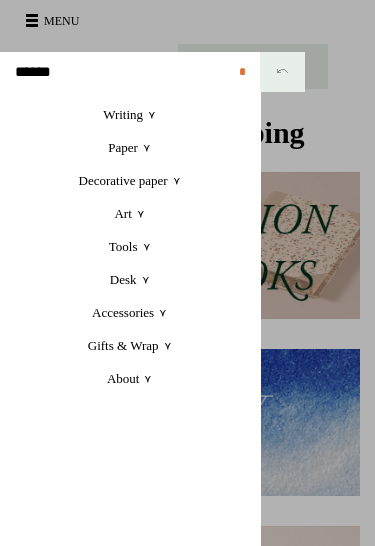 click on "Writing +" at bounding box center [130, 114] 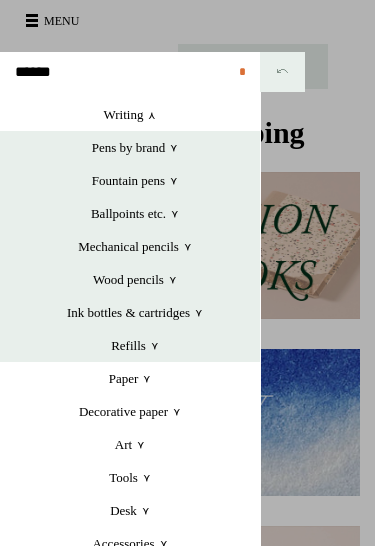 click on "Paper +" at bounding box center (130, 378) 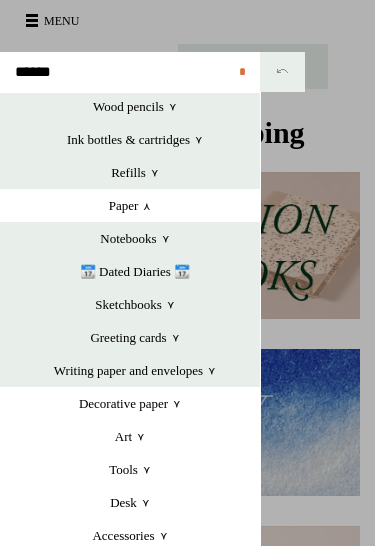 scroll, scrollTop: 174, scrollLeft: 0, axis: vertical 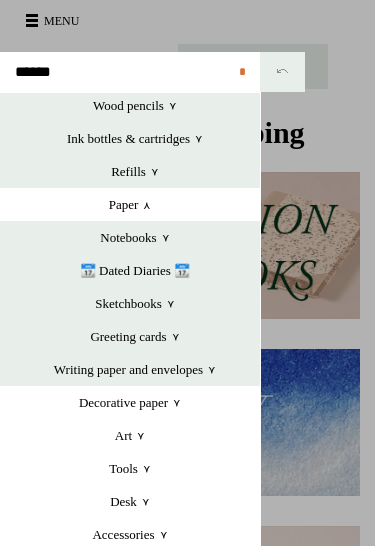click on "Notebooks +" at bounding box center (135, 237) 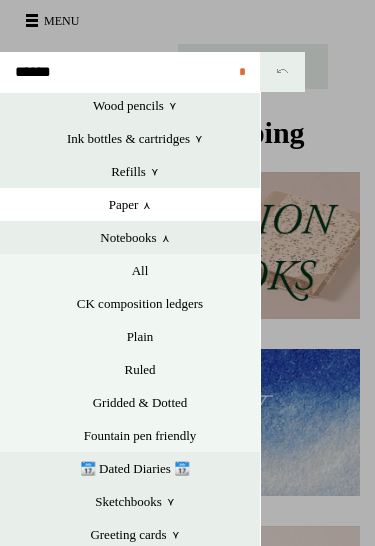 click on "CK composition ledgers" at bounding box center (140, 303) 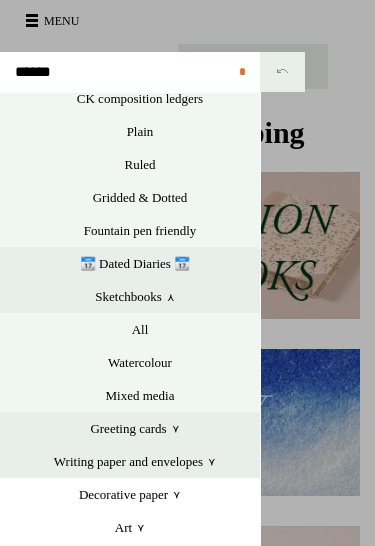 scroll, scrollTop: 380, scrollLeft: 0, axis: vertical 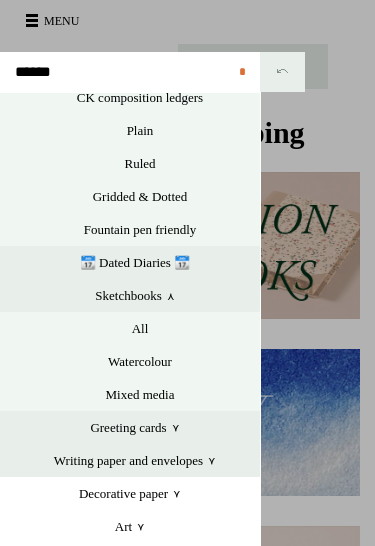 click on "All" at bounding box center [140, 328] 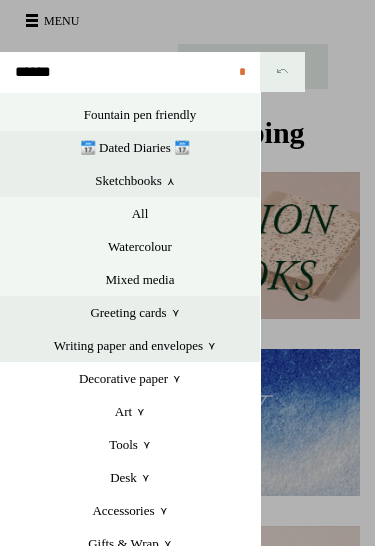 scroll, scrollTop: 495, scrollLeft: 0, axis: vertical 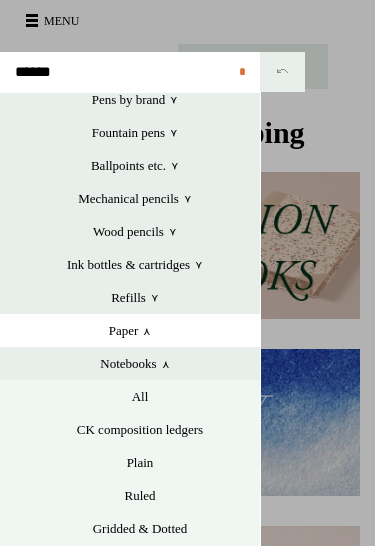 click on "Notebooks +" at bounding box center (135, 363) 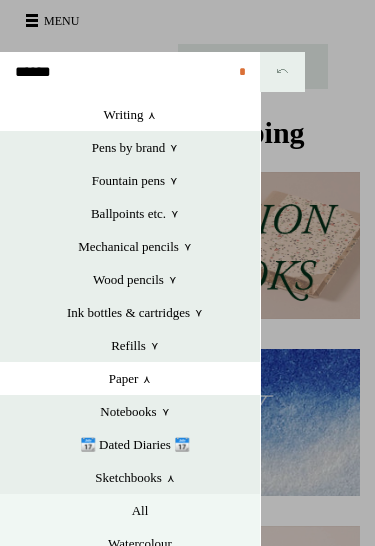 scroll, scrollTop: 0, scrollLeft: 0, axis: both 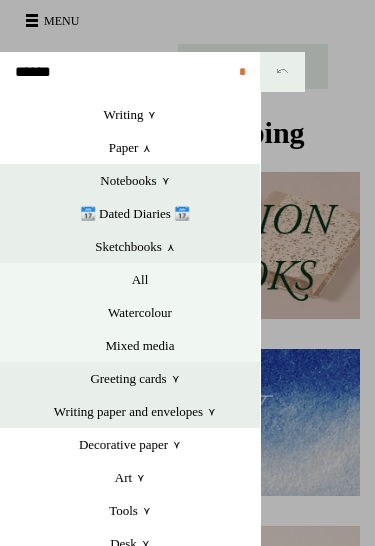click on "Paper +" at bounding box center [130, 147] 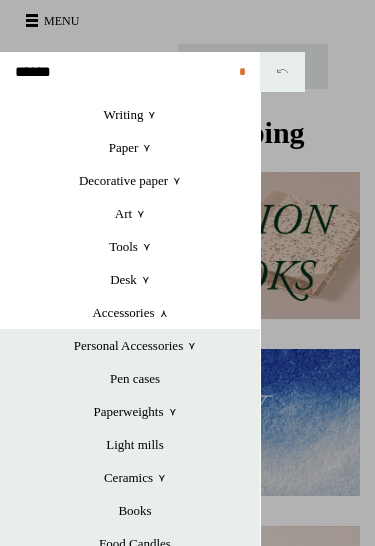 click on "Paper +" at bounding box center [130, 147] 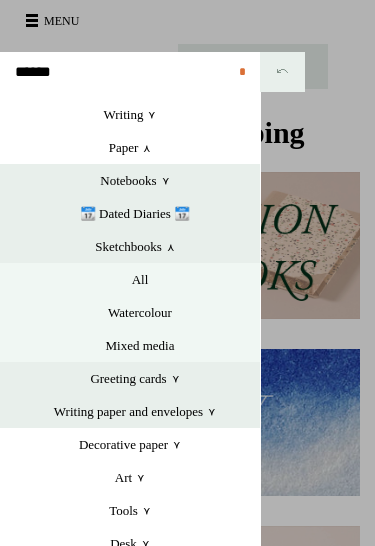 click on "Notebooks +" at bounding box center (135, 180) 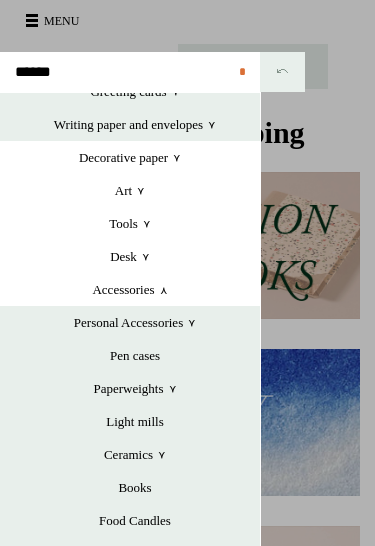 scroll, scrollTop: 487, scrollLeft: 0, axis: vertical 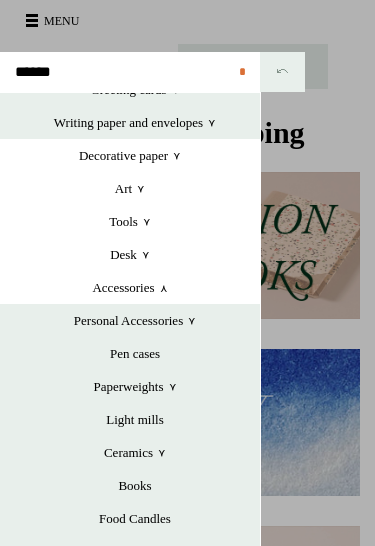 click on "Desk +" at bounding box center (130, 254) 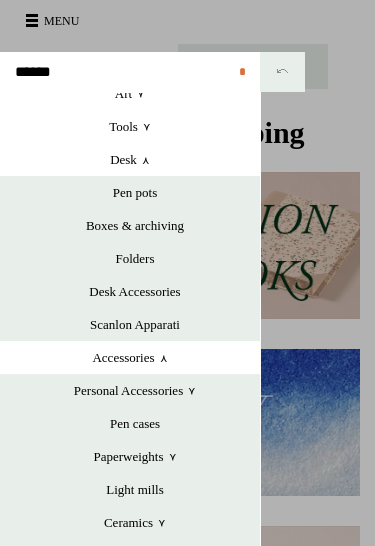scroll, scrollTop: 587, scrollLeft: 0, axis: vertical 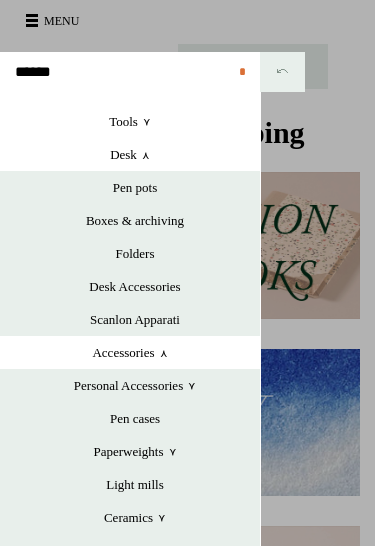 click on "Scanlon Apparati" at bounding box center (135, 319) 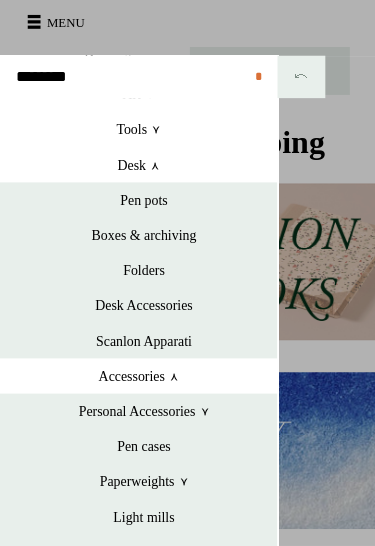 type on "********" 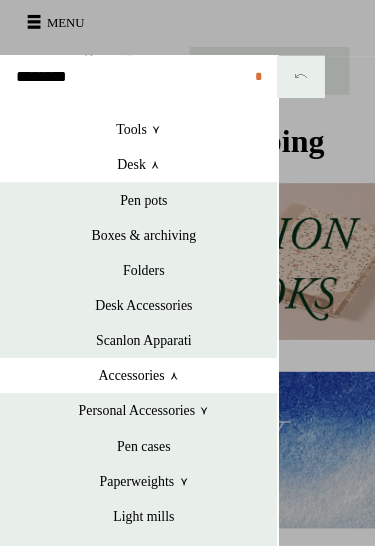 click on "Tools +" at bounding box center [130, 121] 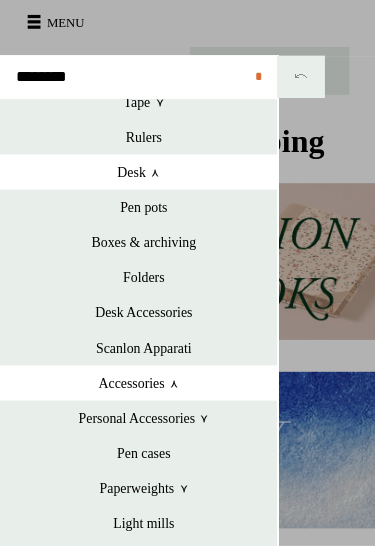 scroll, scrollTop: 911, scrollLeft: 0, axis: vertical 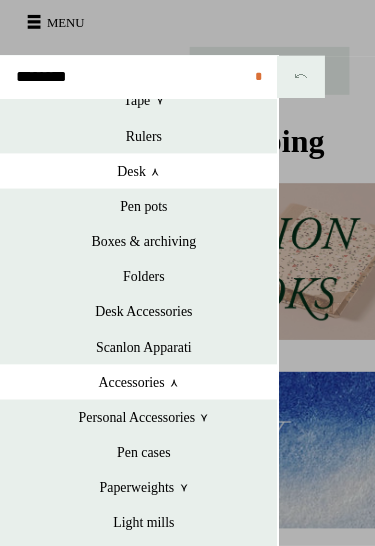 click on "Desk Accessories" at bounding box center (135, 292) 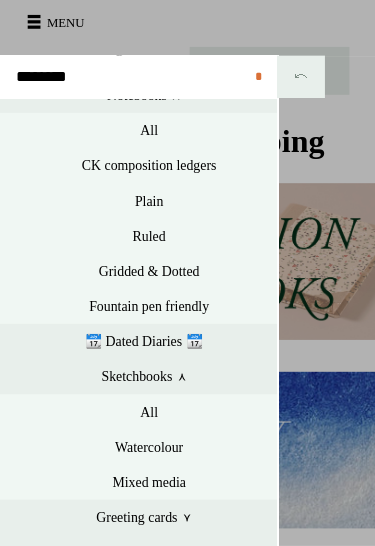 scroll, scrollTop: 89, scrollLeft: 0, axis: vertical 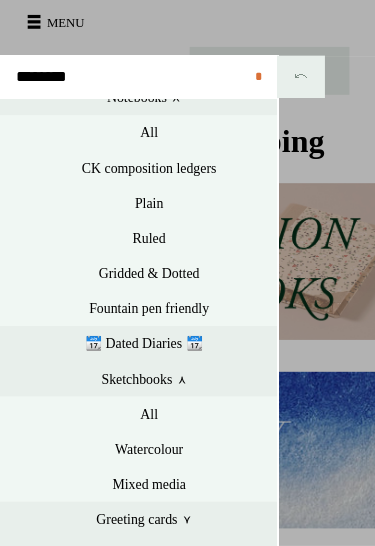 click on "Plain" at bounding box center (140, 190) 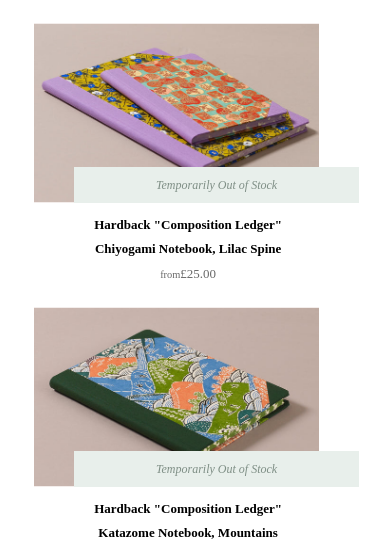 scroll, scrollTop: 2983, scrollLeft: 0, axis: vertical 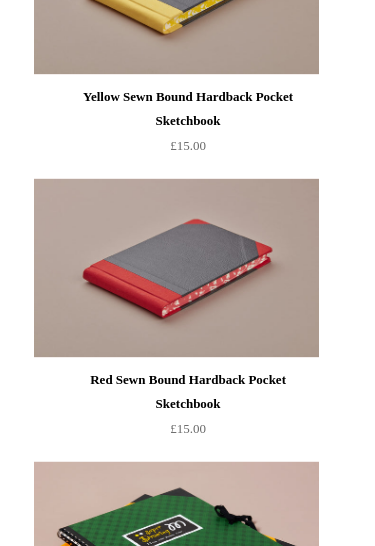 click at bounding box center (176, 268) 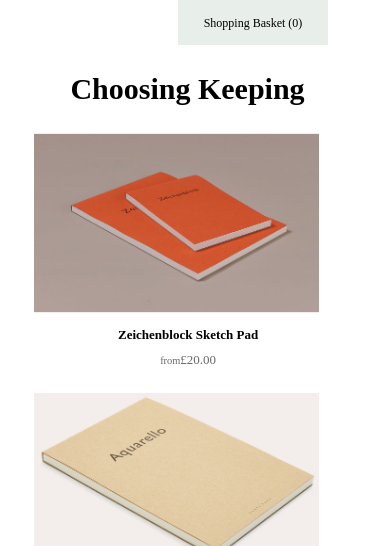 scroll, scrollTop: 0, scrollLeft: 0, axis: both 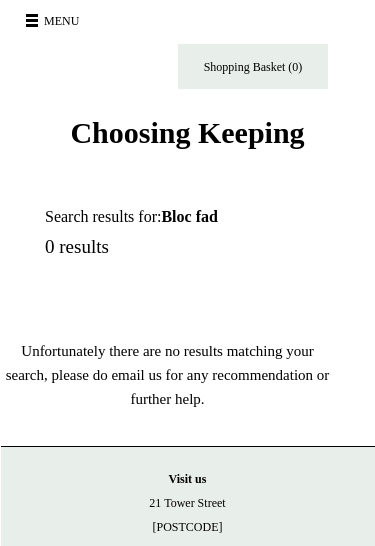 click on "Menu" at bounding box center [55, 21] 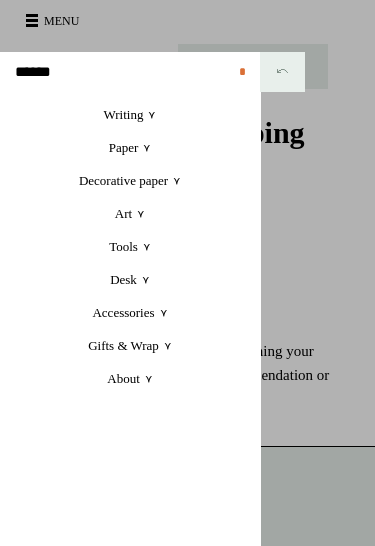 click at bounding box center (130, 72) 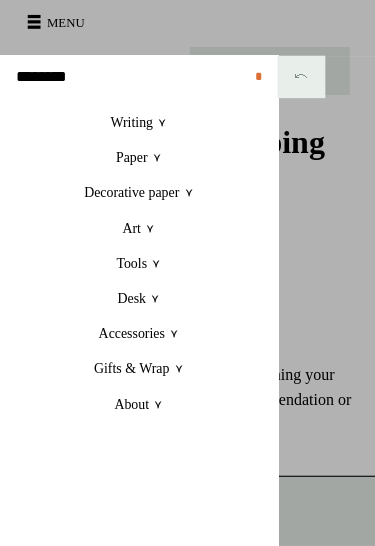 type on "********" 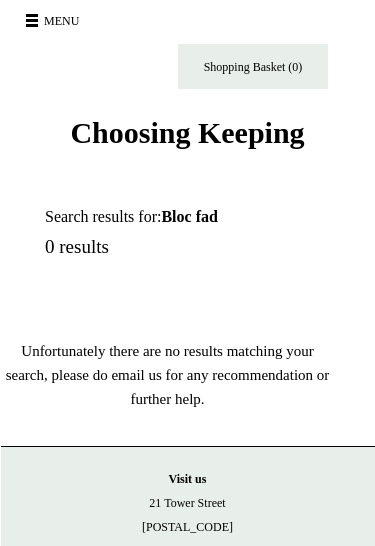 scroll, scrollTop: 0, scrollLeft: 0, axis: both 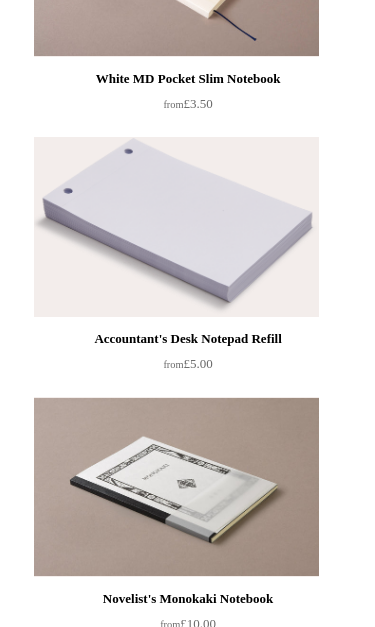 click at bounding box center (176, 227) 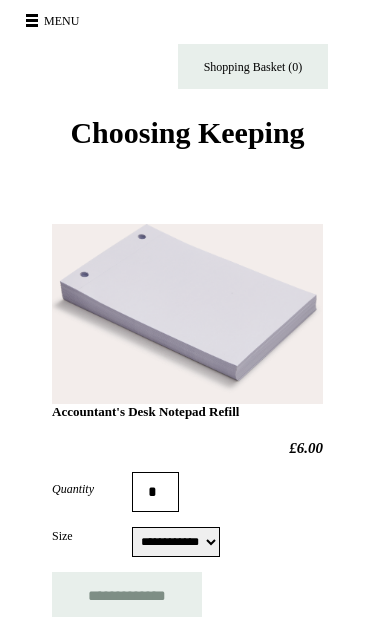 scroll, scrollTop: 0, scrollLeft: 0, axis: both 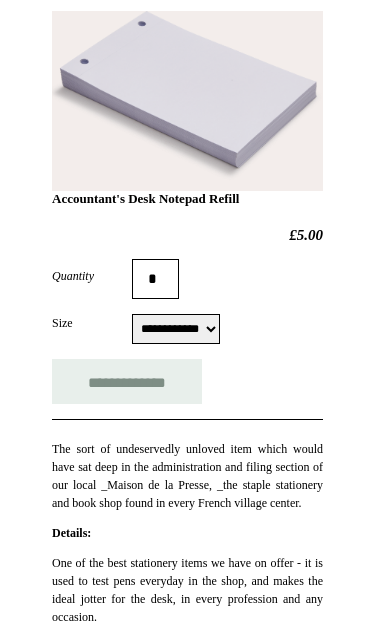 click on "**********" at bounding box center [176, 329] 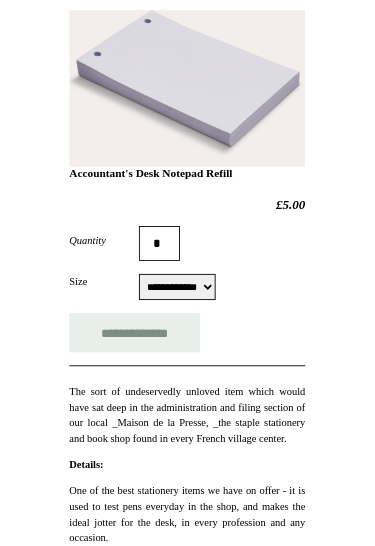 scroll, scrollTop: 0, scrollLeft: 0, axis: both 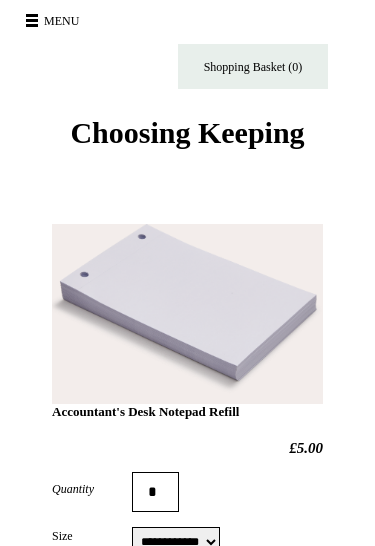 click on "Menu" at bounding box center [55, 21] 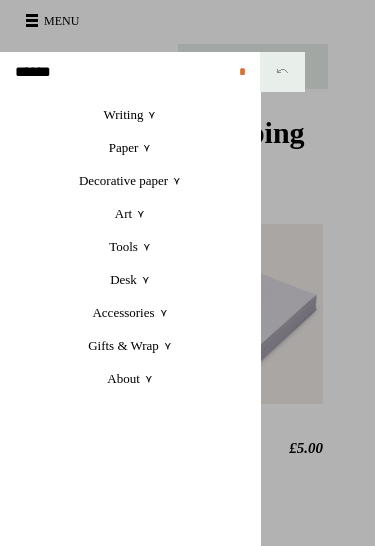 click at bounding box center (130, 72) 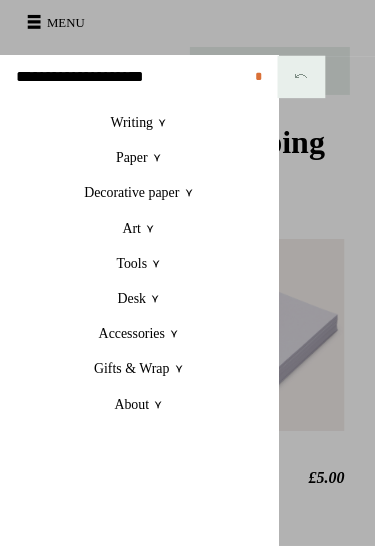 type on "**********" 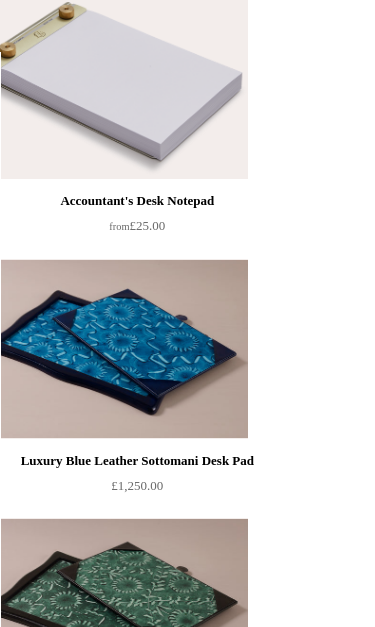 scroll, scrollTop: 610, scrollLeft: 0, axis: vertical 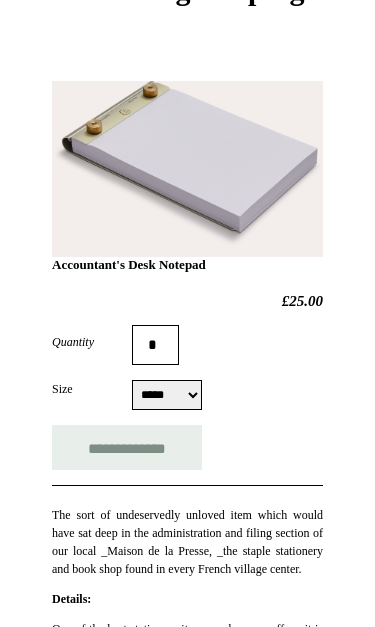 click on "***** *****" at bounding box center [167, 396] 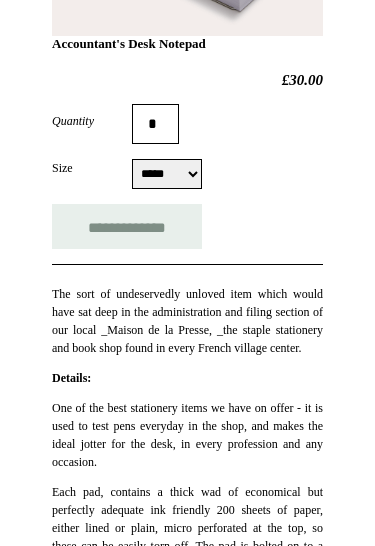 scroll, scrollTop: 229, scrollLeft: 0, axis: vertical 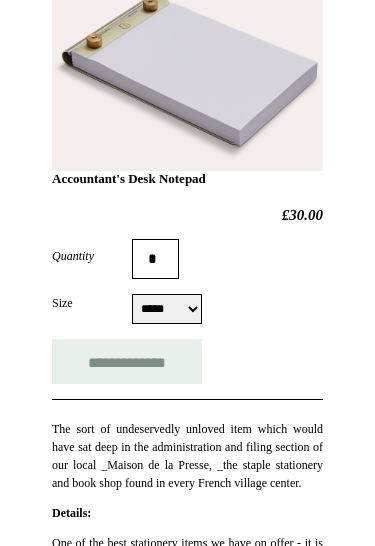 click on "***** *****" at bounding box center [167, 309] 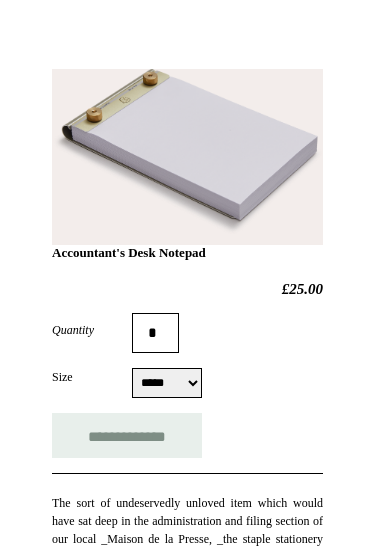 scroll, scrollTop: 88, scrollLeft: 0, axis: vertical 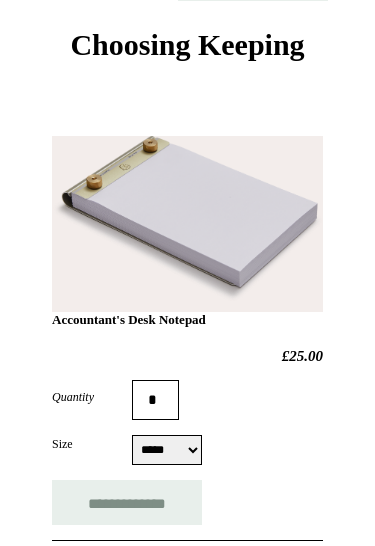 click on "**********" at bounding box center (127, 502) 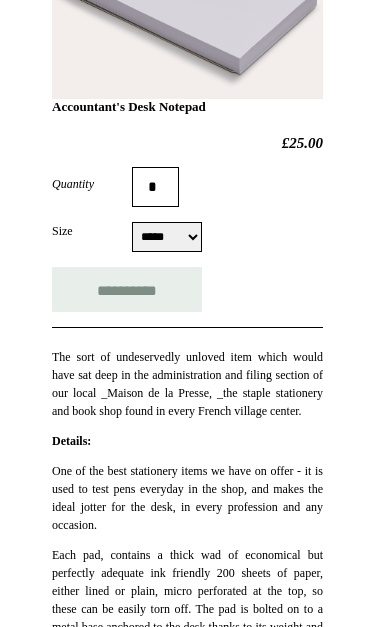 scroll, scrollTop: 301, scrollLeft: 0, axis: vertical 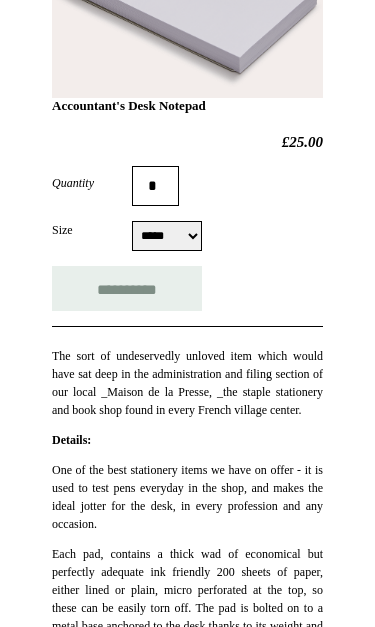 type on "**********" 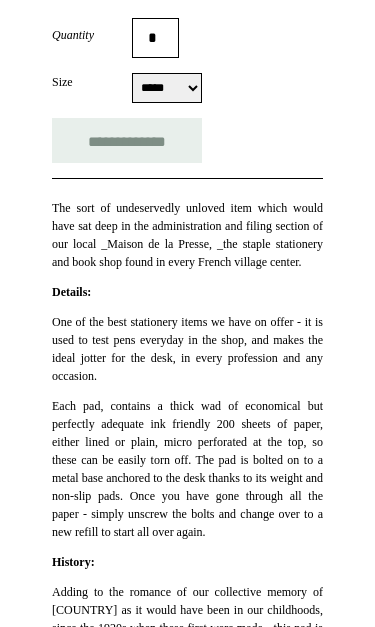 scroll, scrollTop: 451, scrollLeft: 0, axis: vertical 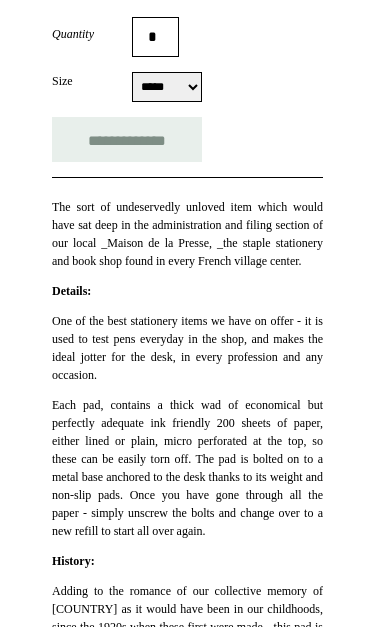 click on "The sort of undeservedly unloved item which would have sat deep in the administration and filing section of our local _Maison de la Presse, _the staple stationery and book shop found in every French village center." at bounding box center [187, 234] 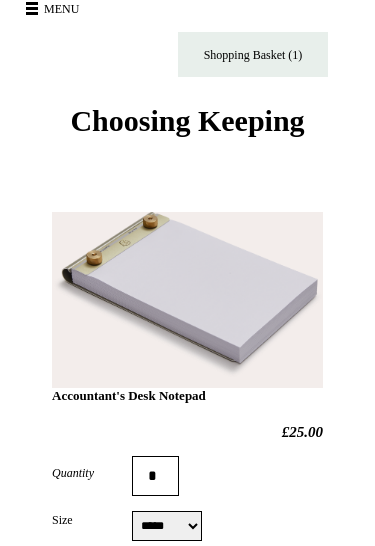 scroll, scrollTop: 0, scrollLeft: 0, axis: both 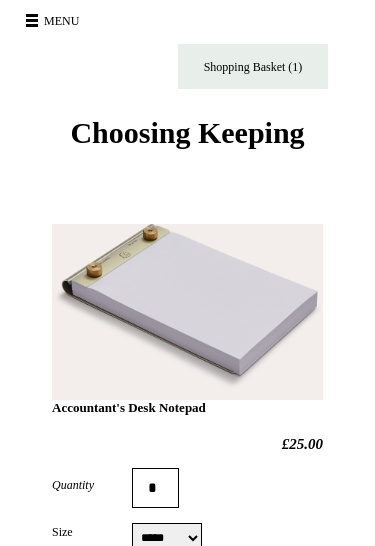click on "Menu" at bounding box center (55, 21) 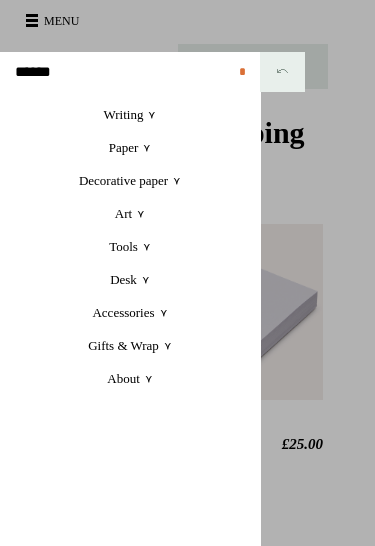 click on "Writing +" at bounding box center [130, 114] 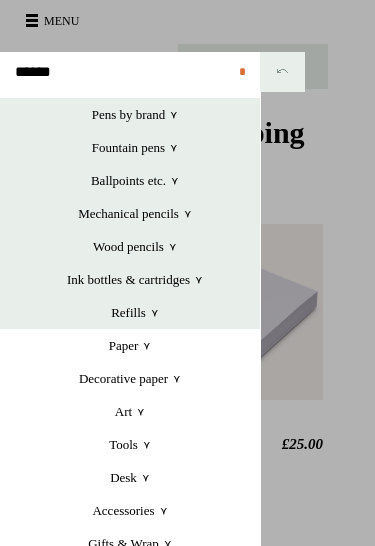 scroll, scrollTop: 33, scrollLeft: 0, axis: vertical 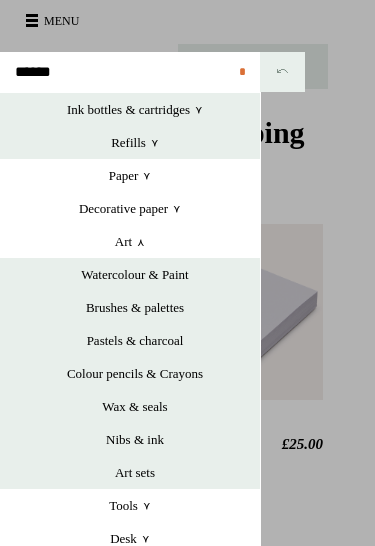 click on "Watercolour & Paint" at bounding box center [135, 274] 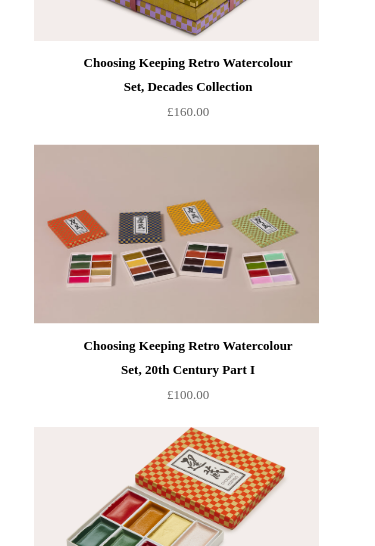 scroll, scrollTop: 0, scrollLeft: 0, axis: both 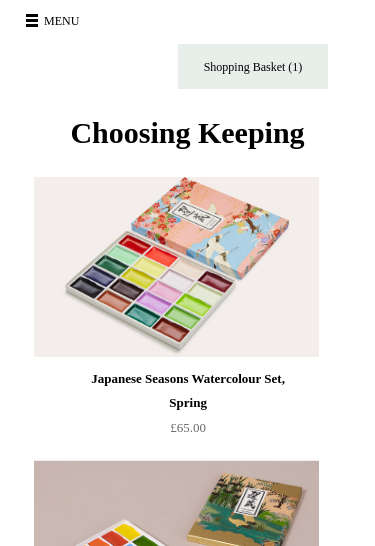 click on "Menu" at bounding box center (55, 21) 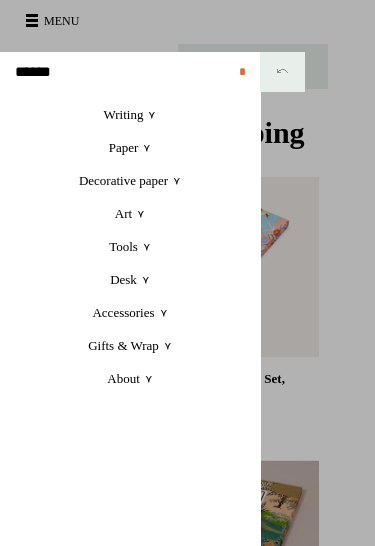 click on "Paper +" at bounding box center [130, 147] 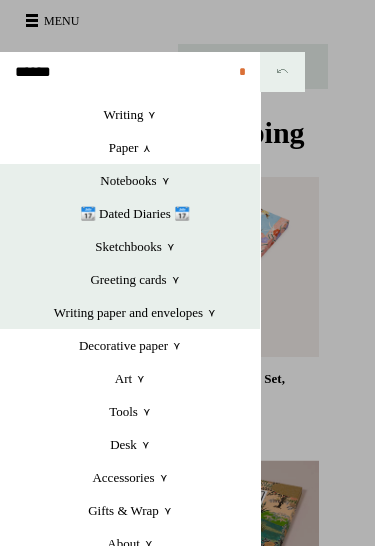 click on "Sketchbooks +" at bounding box center [135, 246] 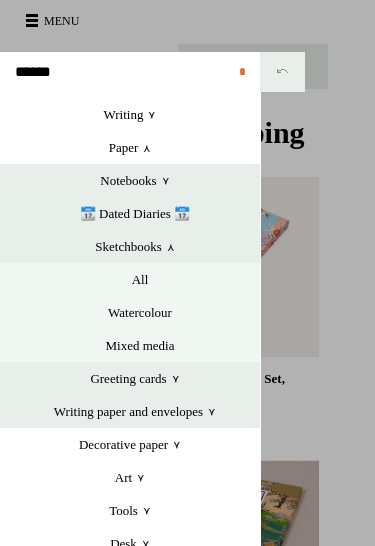 click on "Notebooks +" at bounding box center (135, 180) 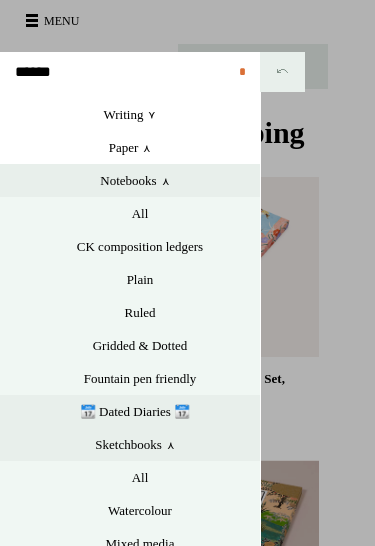 click on "CK composition ledgers" at bounding box center (140, 246) 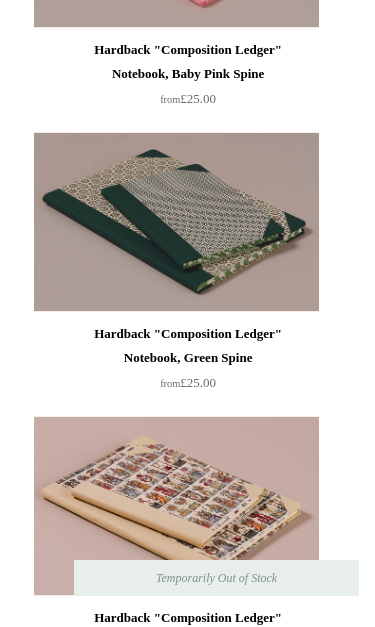scroll, scrollTop: 1183, scrollLeft: 0, axis: vertical 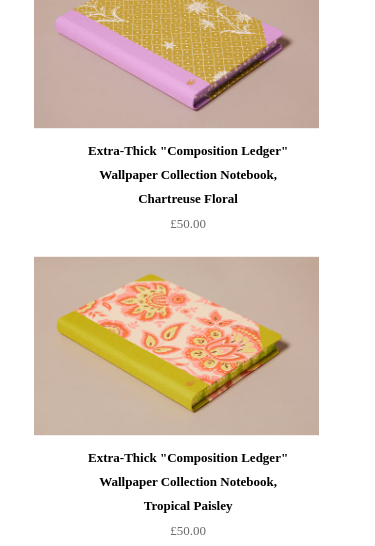 click at bounding box center (176, 40) 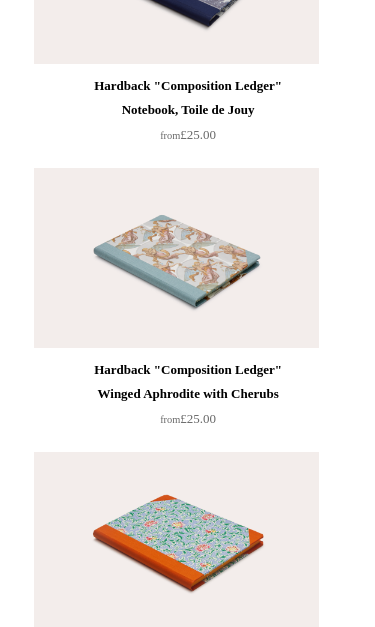 scroll, scrollTop: 11892, scrollLeft: 0, axis: vertical 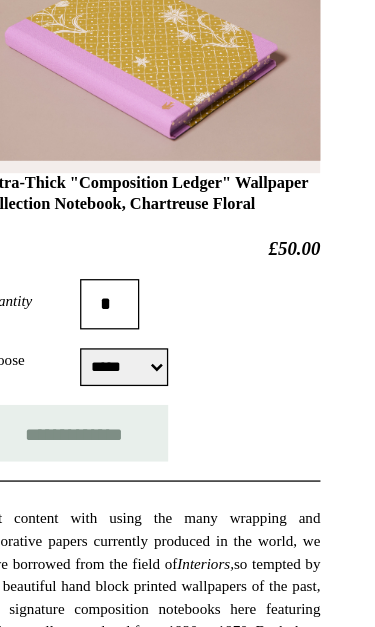 click on "***** *****" at bounding box center (167, 420) 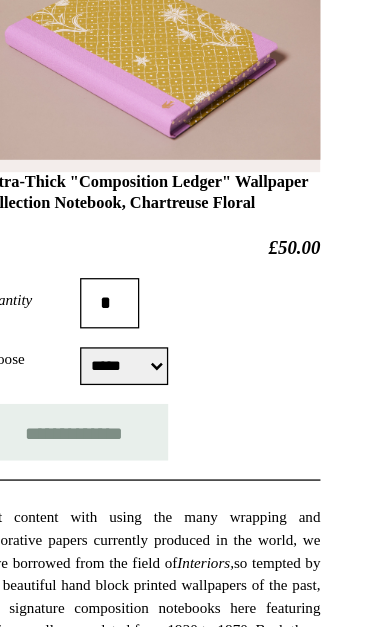 select on "*****" 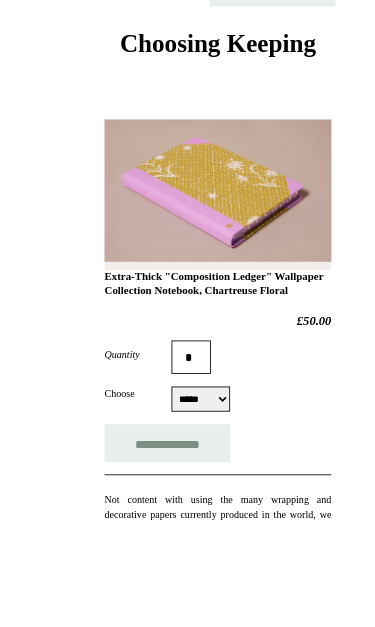 scroll, scrollTop: 238, scrollLeft: 0, axis: vertical 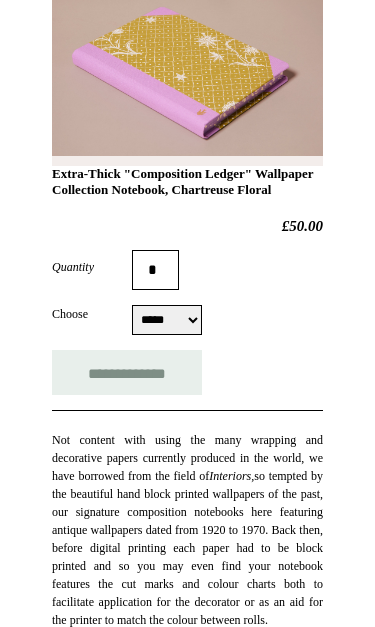 click on "Previous
/
Next
£50.00
Quantity *" at bounding box center (187, 987) 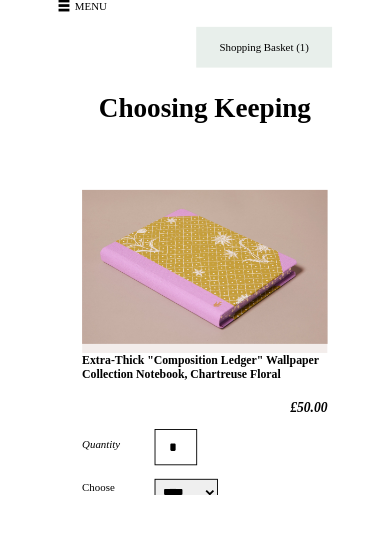 scroll, scrollTop: 237, scrollLeft: 0, axis: vertical 